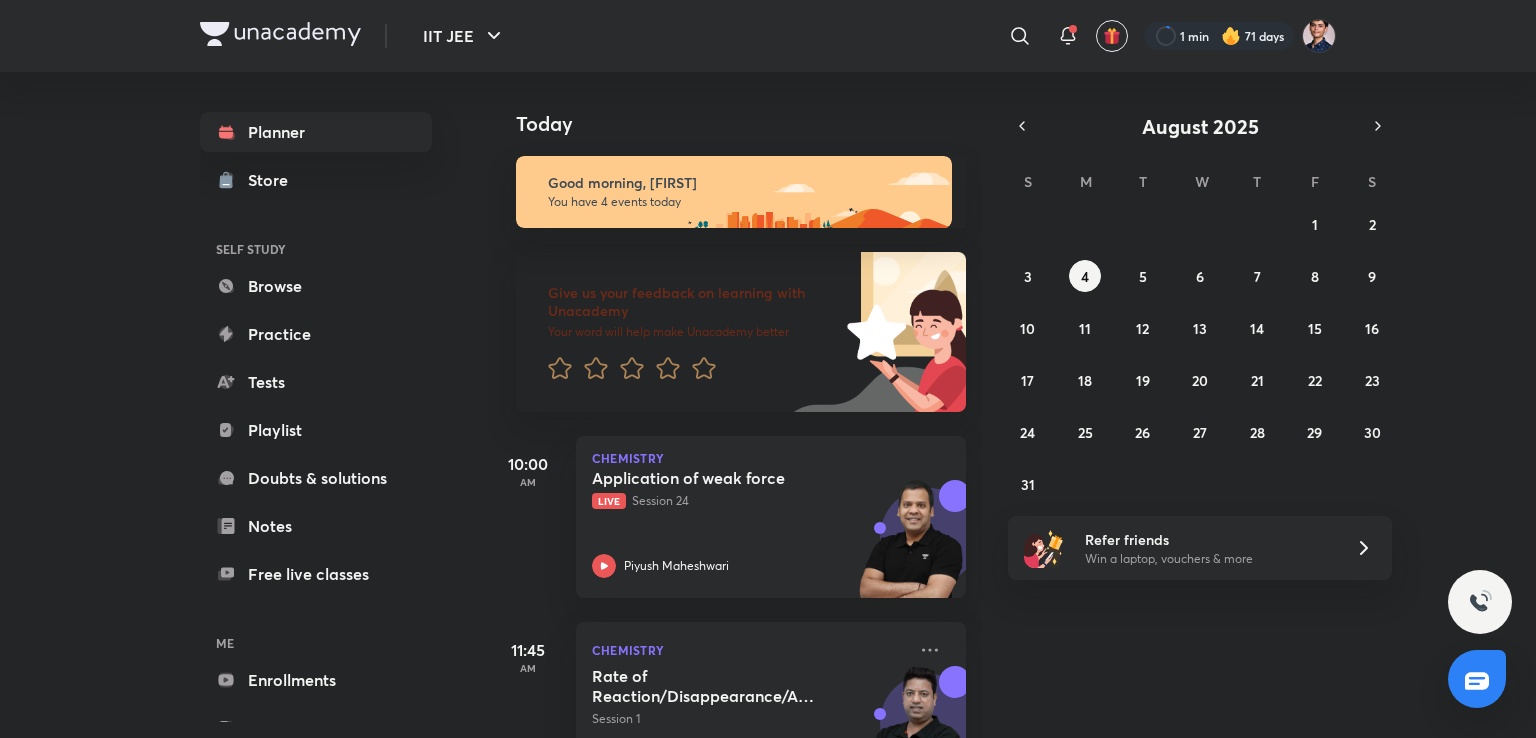 scroll, scrollTop: 0, scrollLeft: 0, axis: both 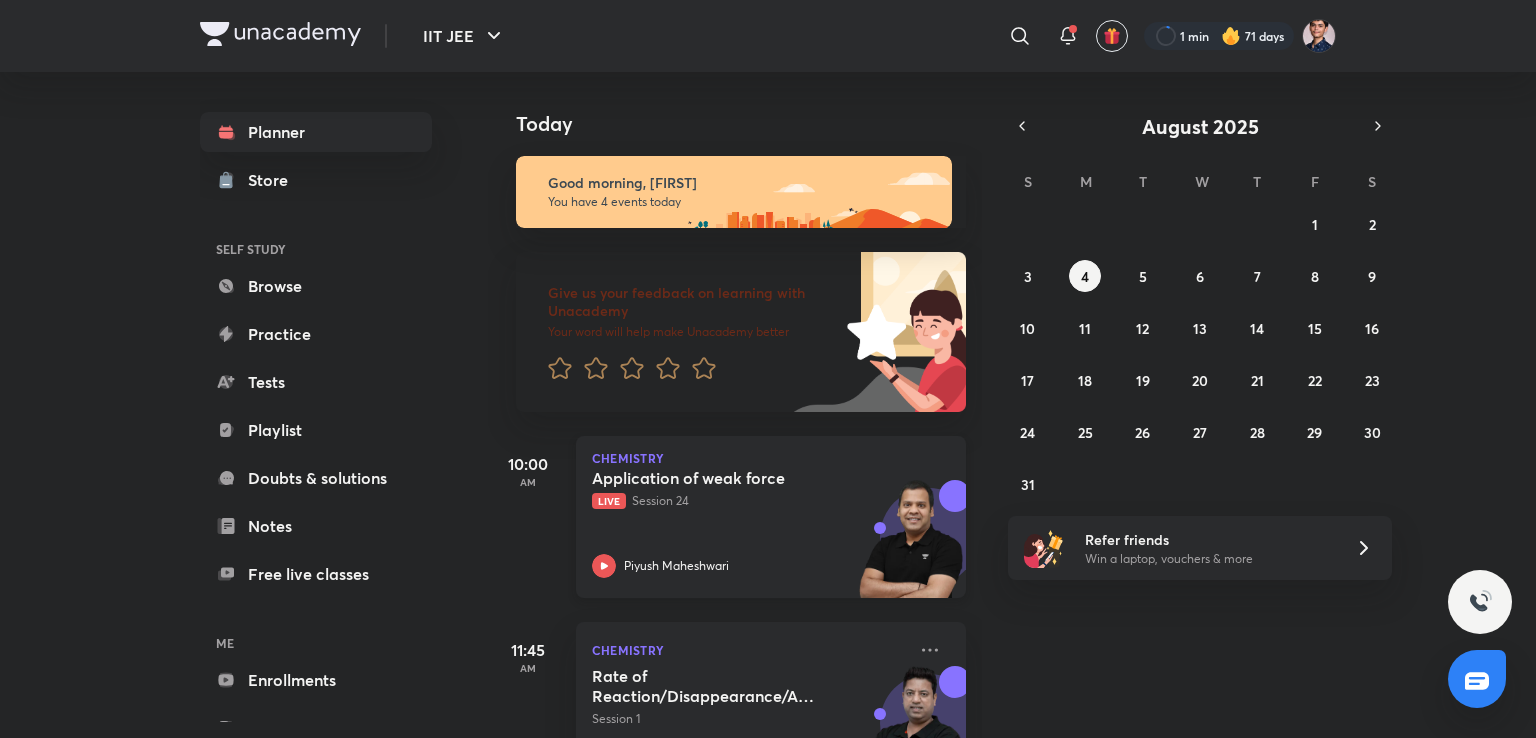 click on "Piyush Maheshwari" at bounding box center (749, 566) 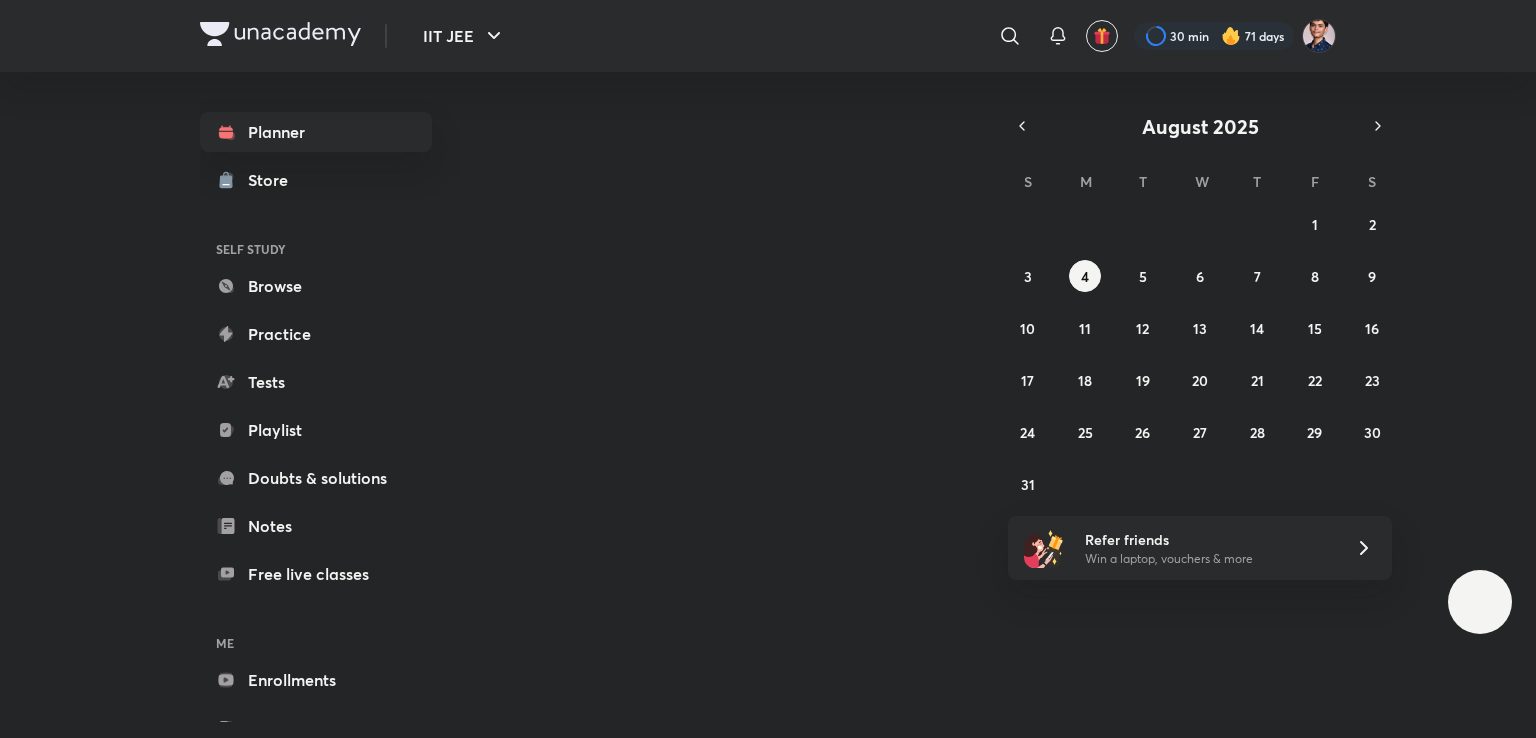 scroll, scrollTop: 0, scrollLeft: 0, axis: both 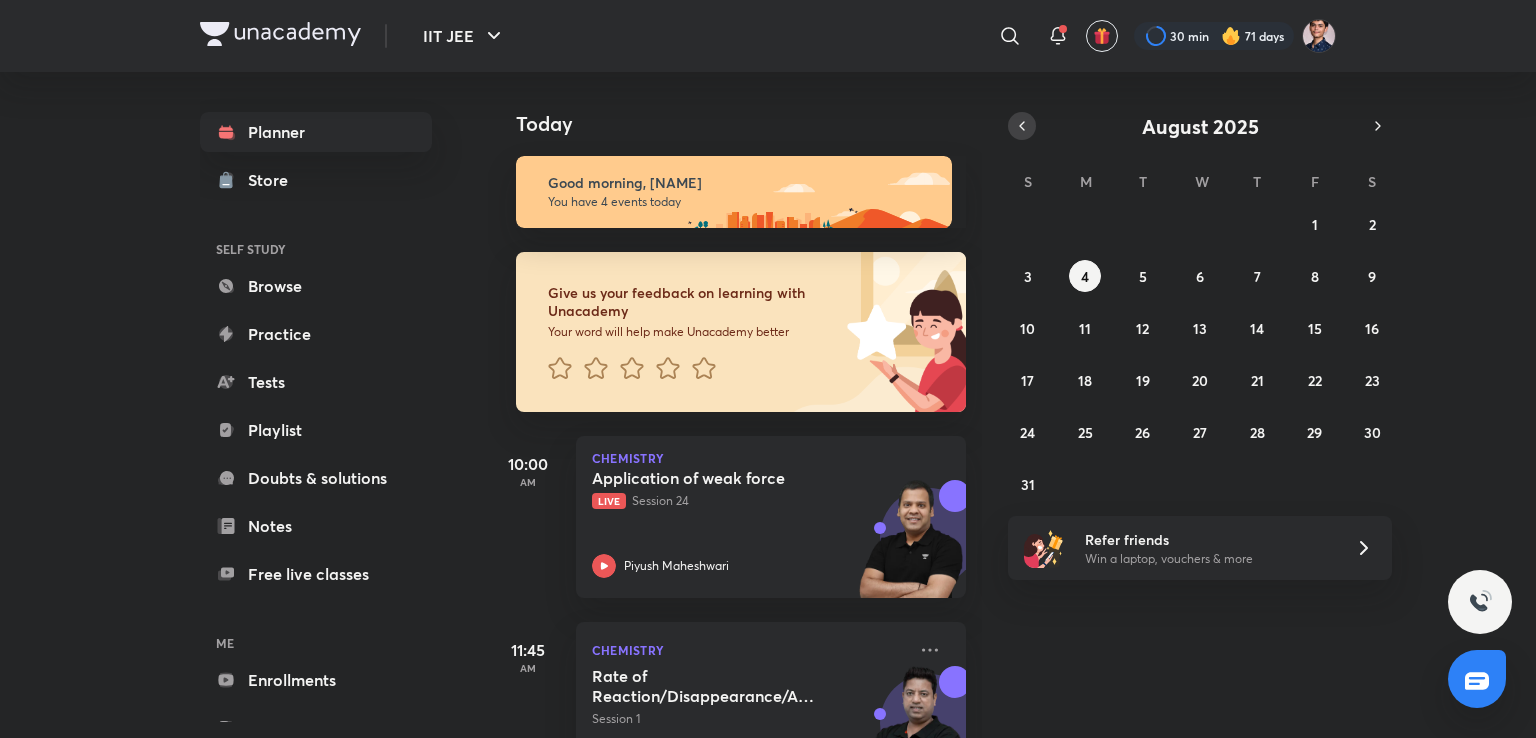 click 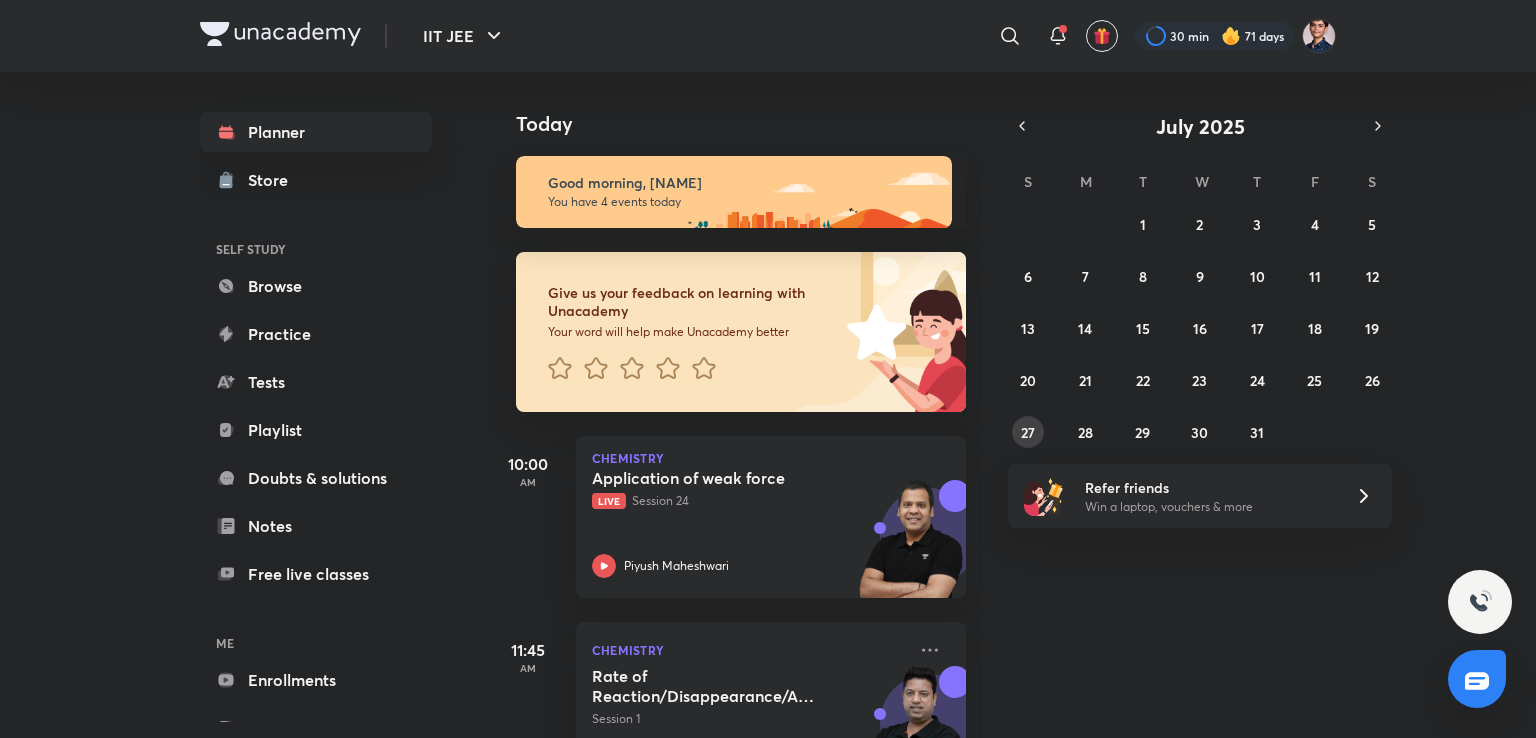 click on "27" at bounding box center (1028, 432) 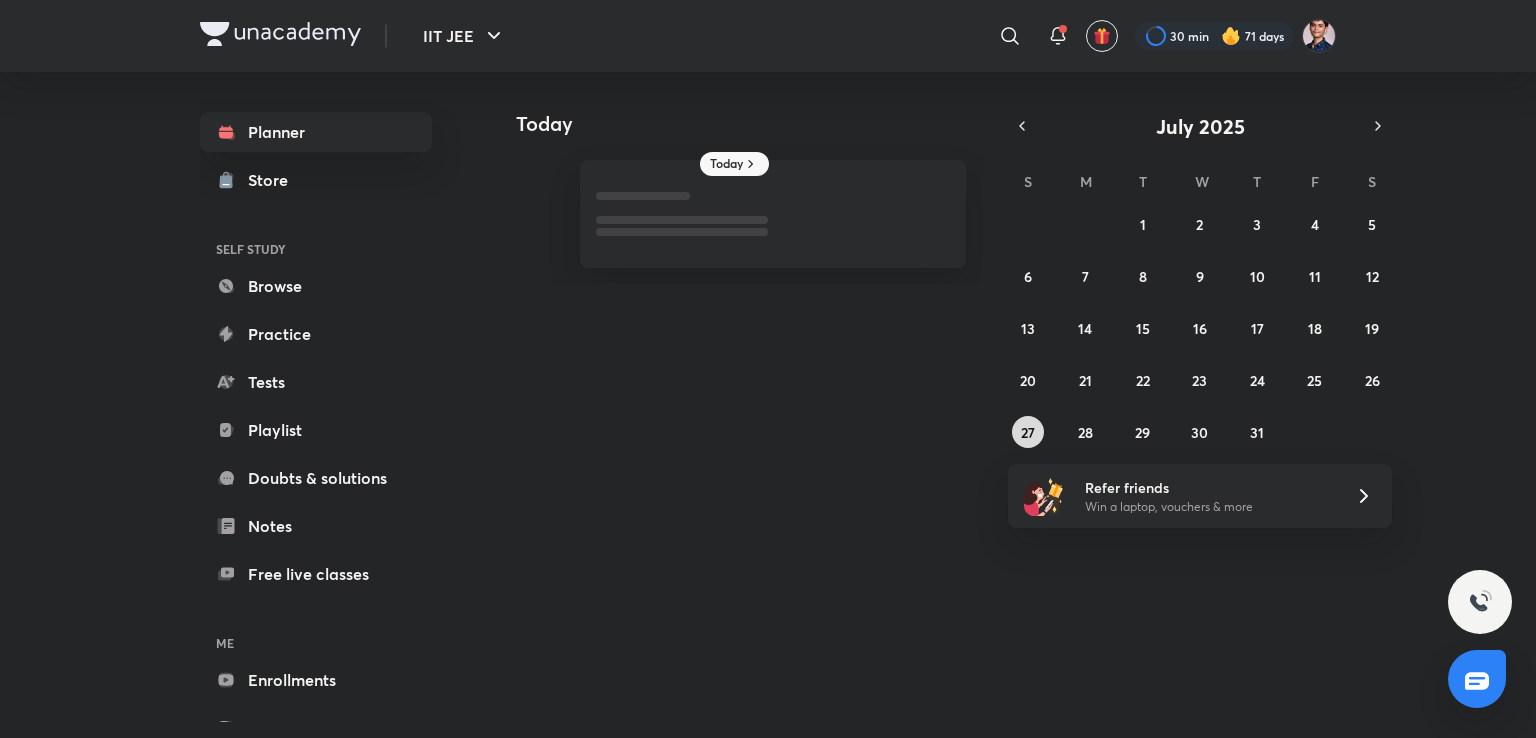 type 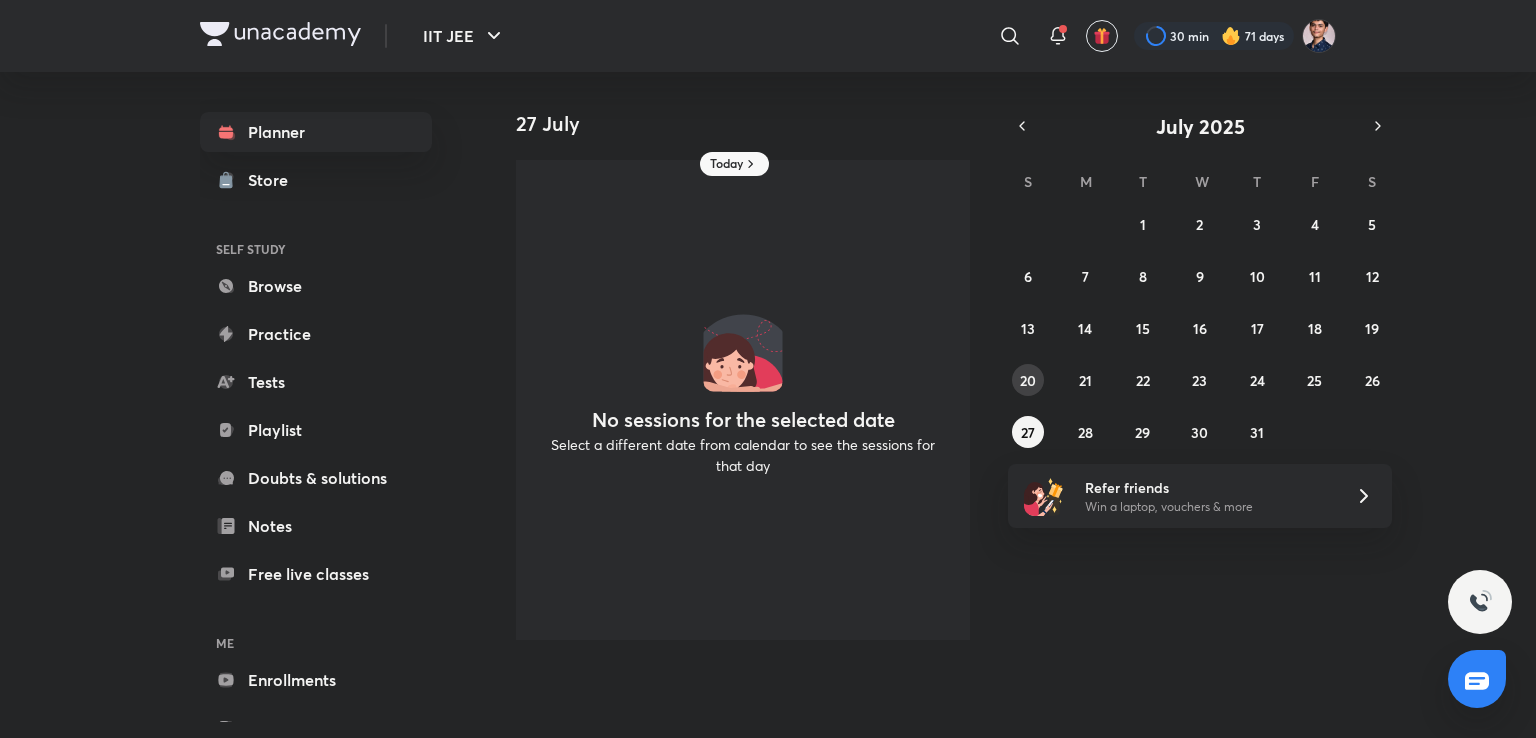 click on "20" at bounding box center (1028, 380) 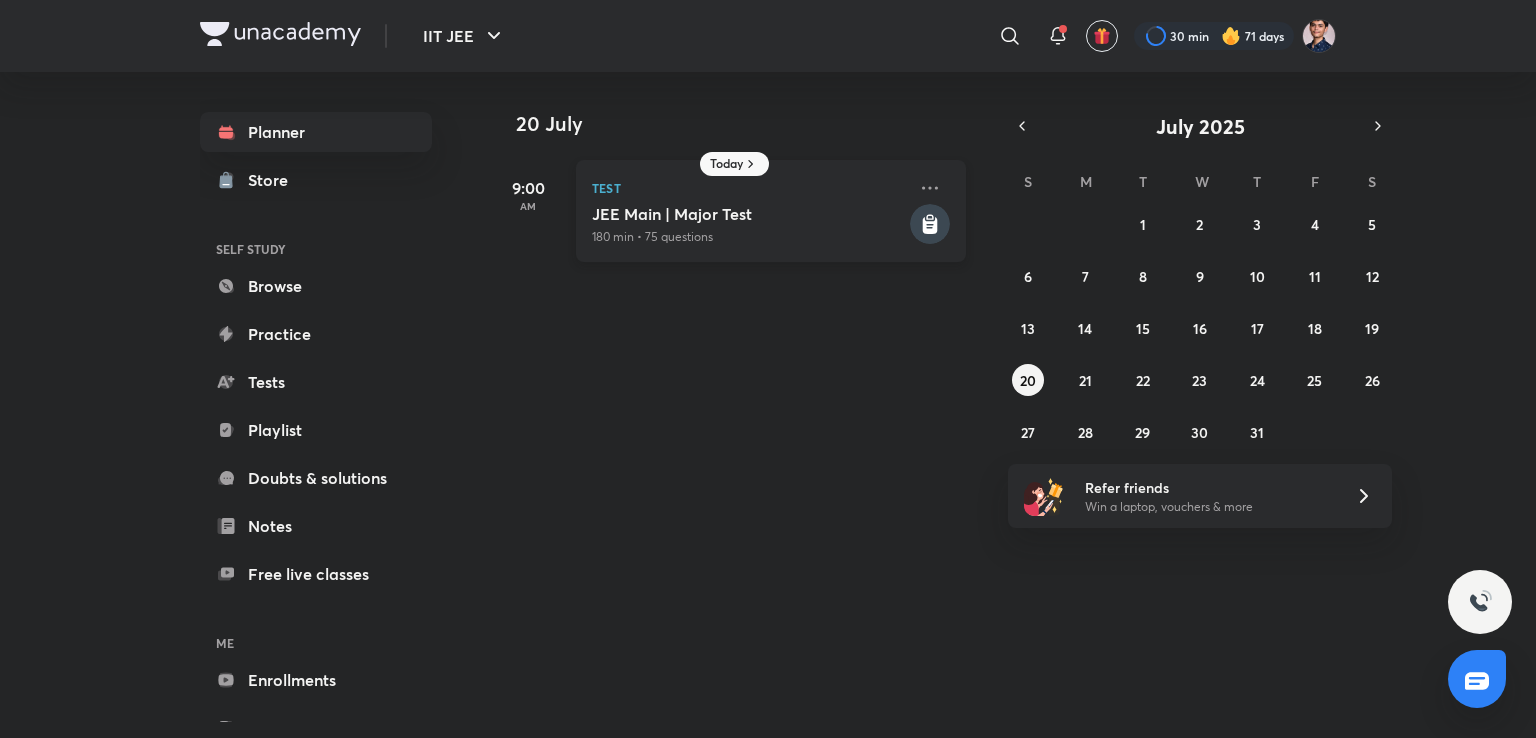 click on "180 min • 75 questions" at bounding box center (749, 237) 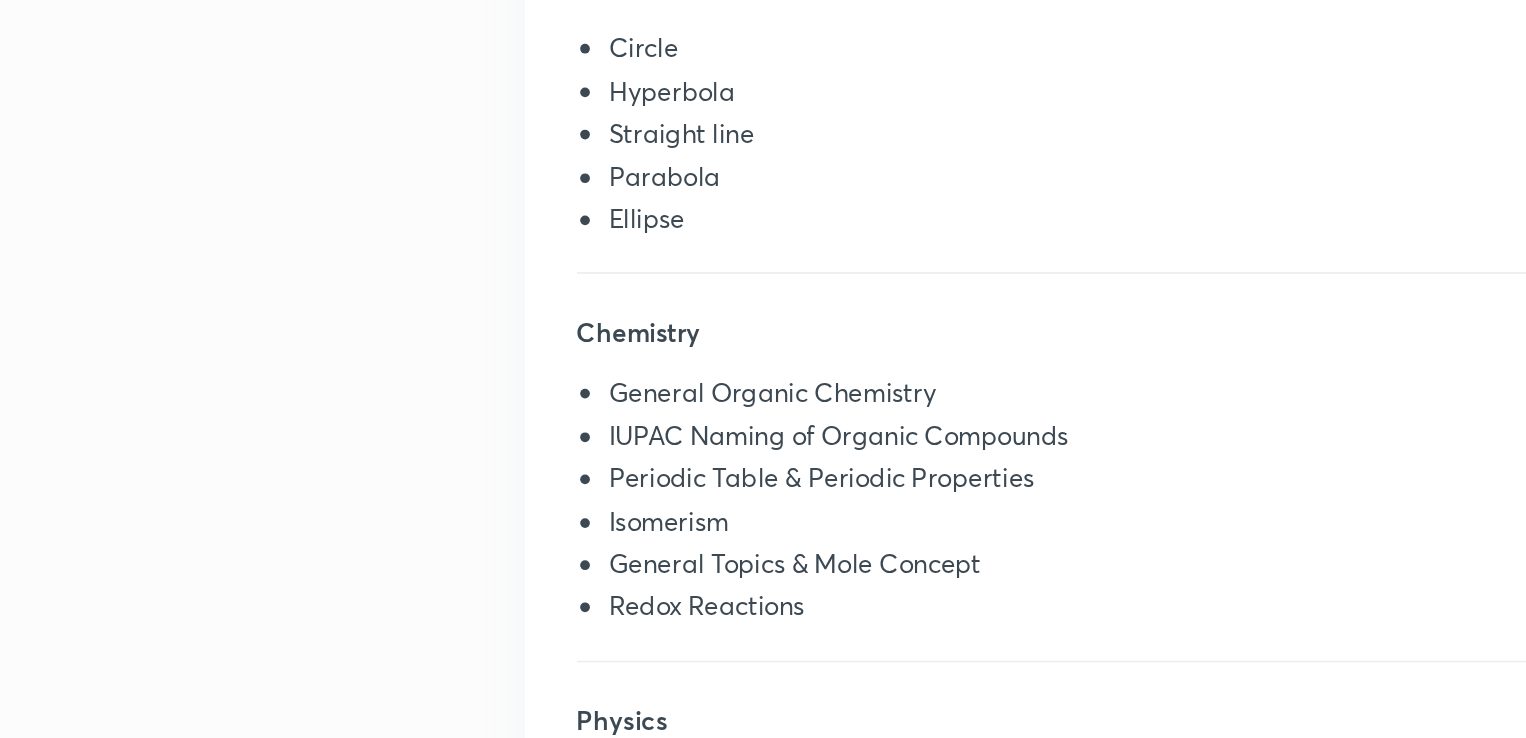 scroll, scrollTop: 418, scrollLeft: 0, axis: vertical 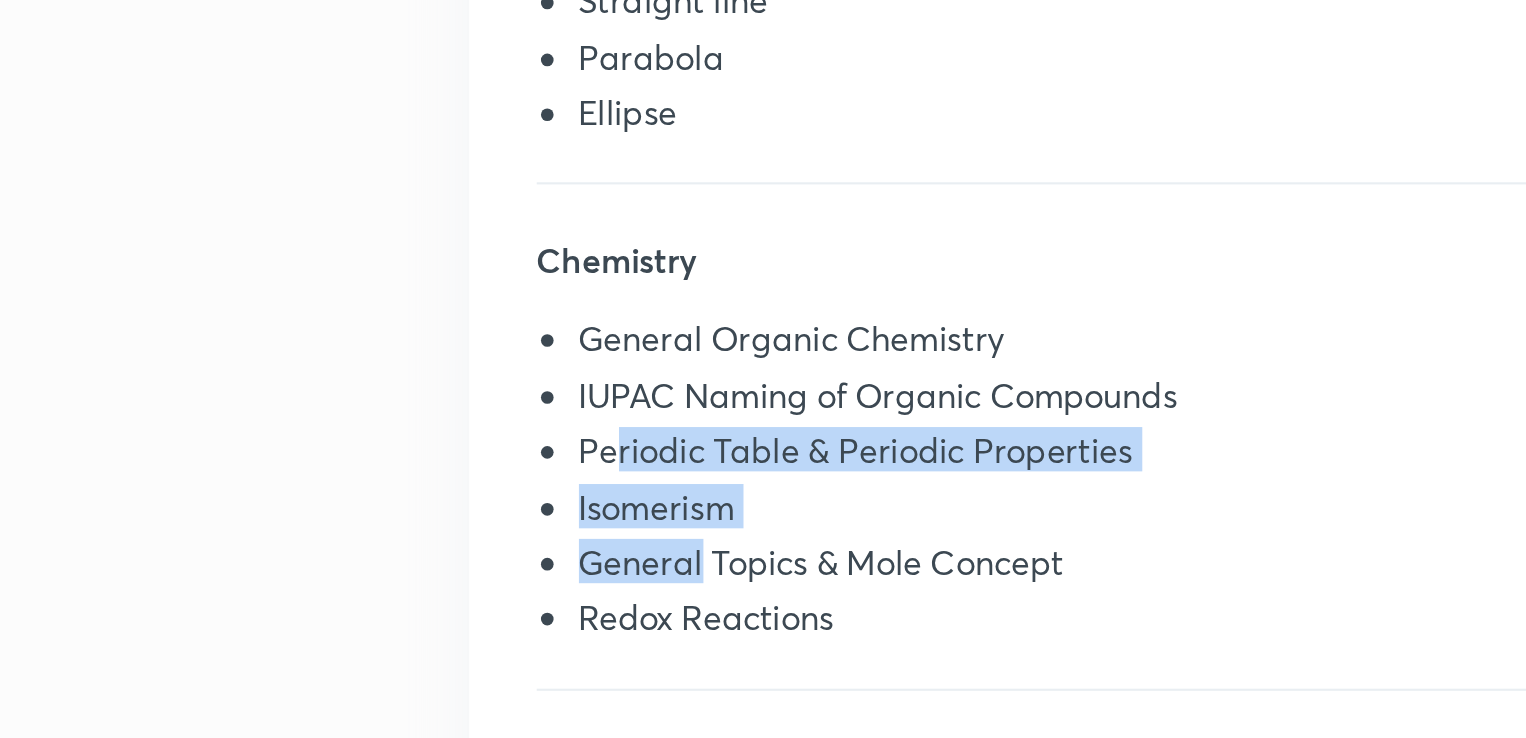 drag, startPoint x: 703, startPoint y: 566, endPoint x: 664, endPoint y: 507, distance: 70.724815 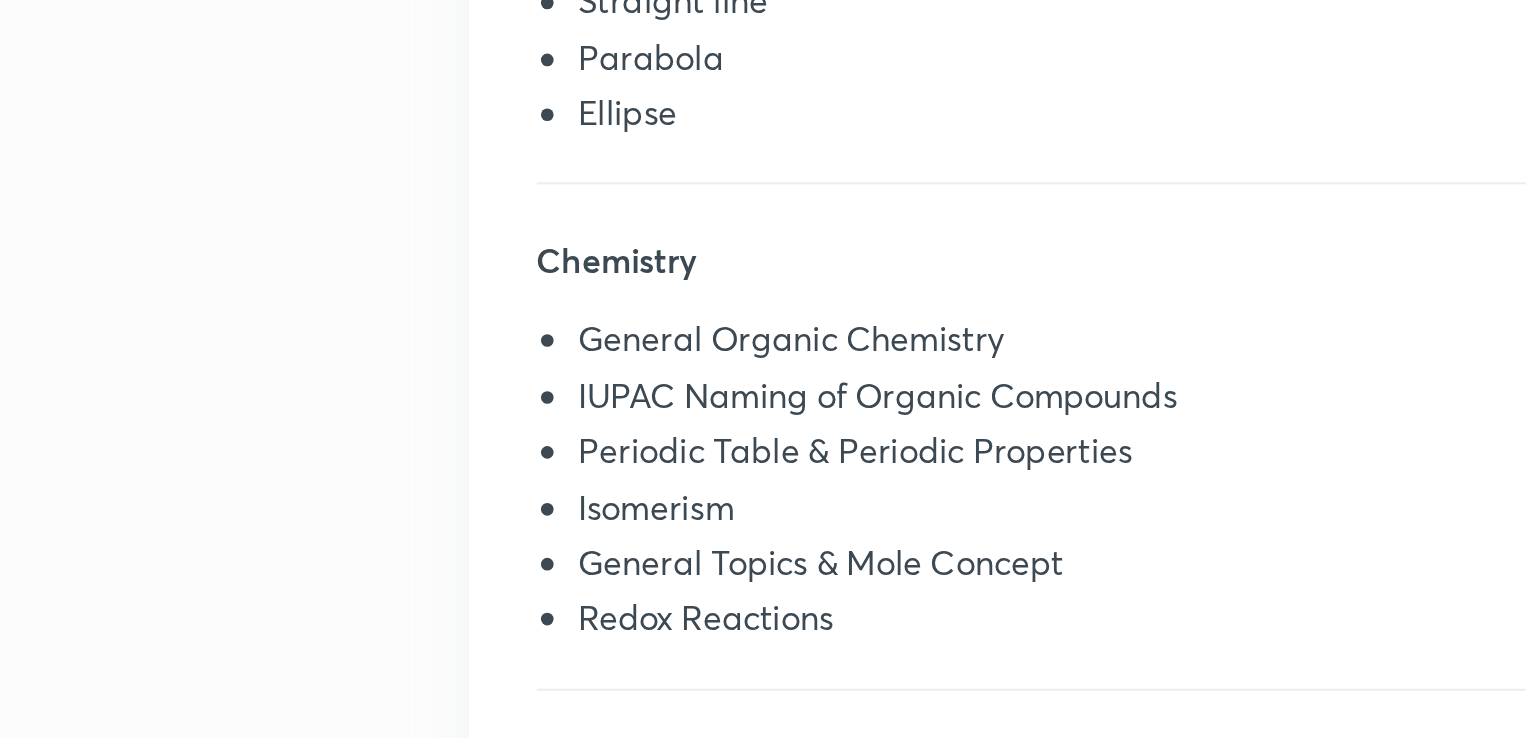 click on "Periodic Table & Periodic Properties" at bounding box center (972, 516) 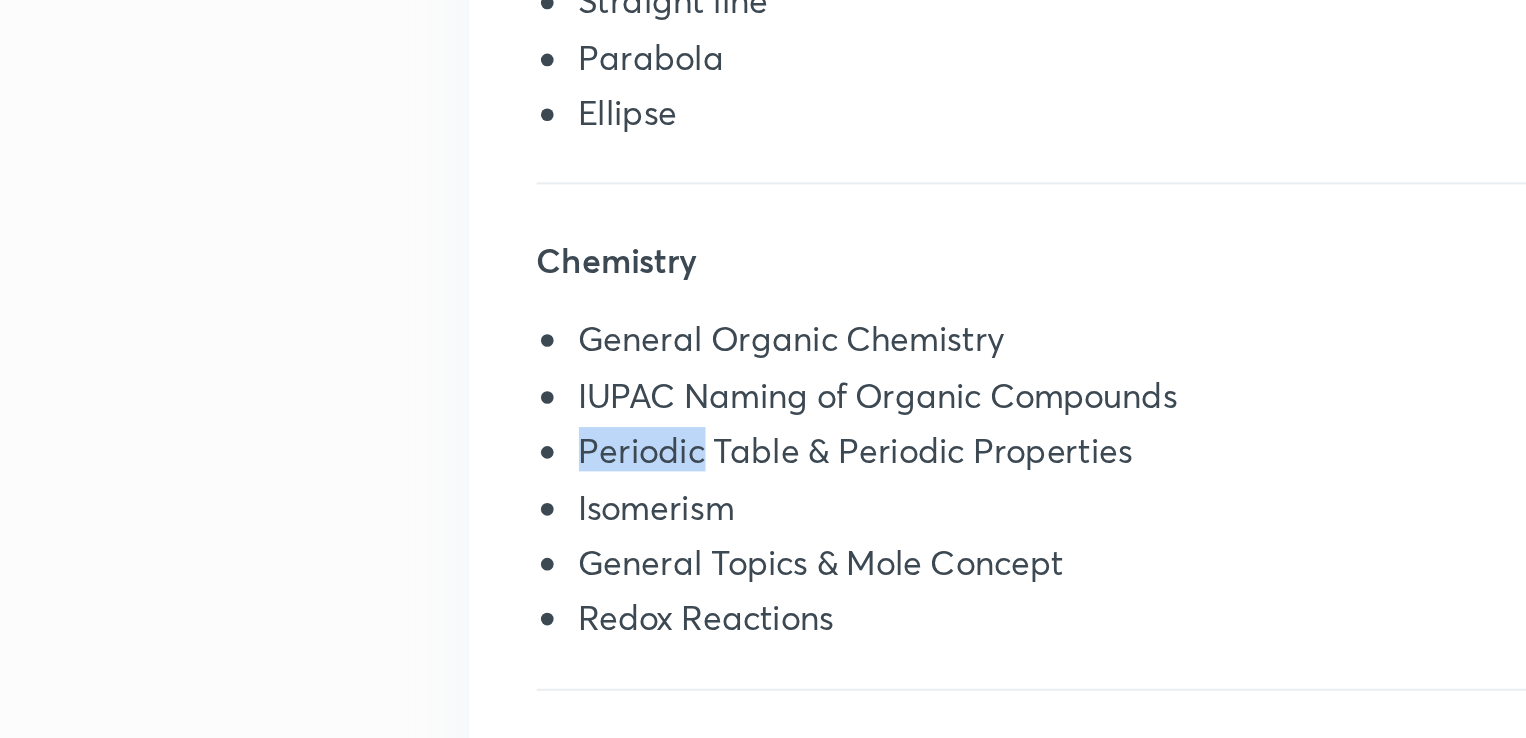 click on "Periodic Table & Periodic Properties" at bounding box center (972, 516) 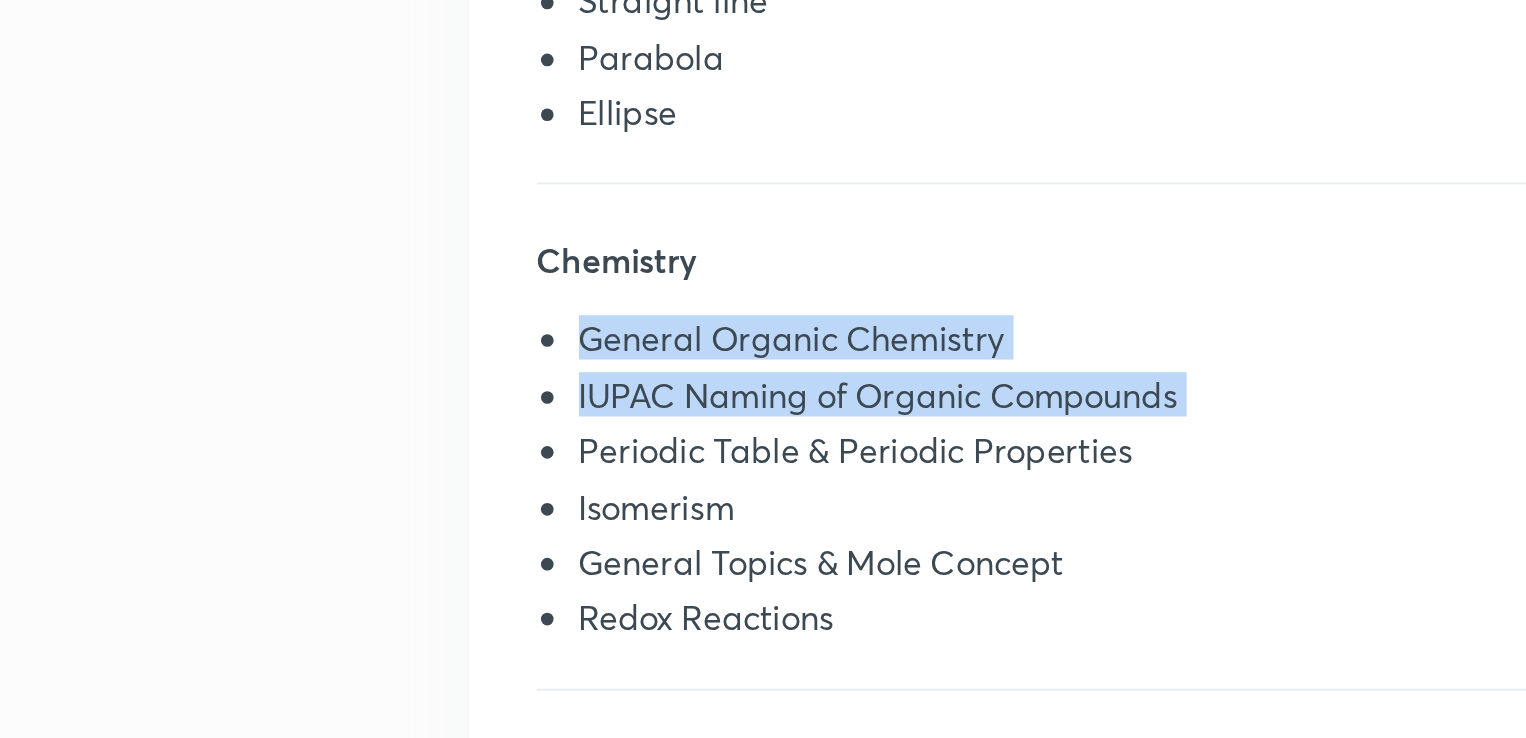 drag, startPoint x: 664, startPoint y: 507, endPoint x: 725, endPoint y: 581, distance: 95.90099 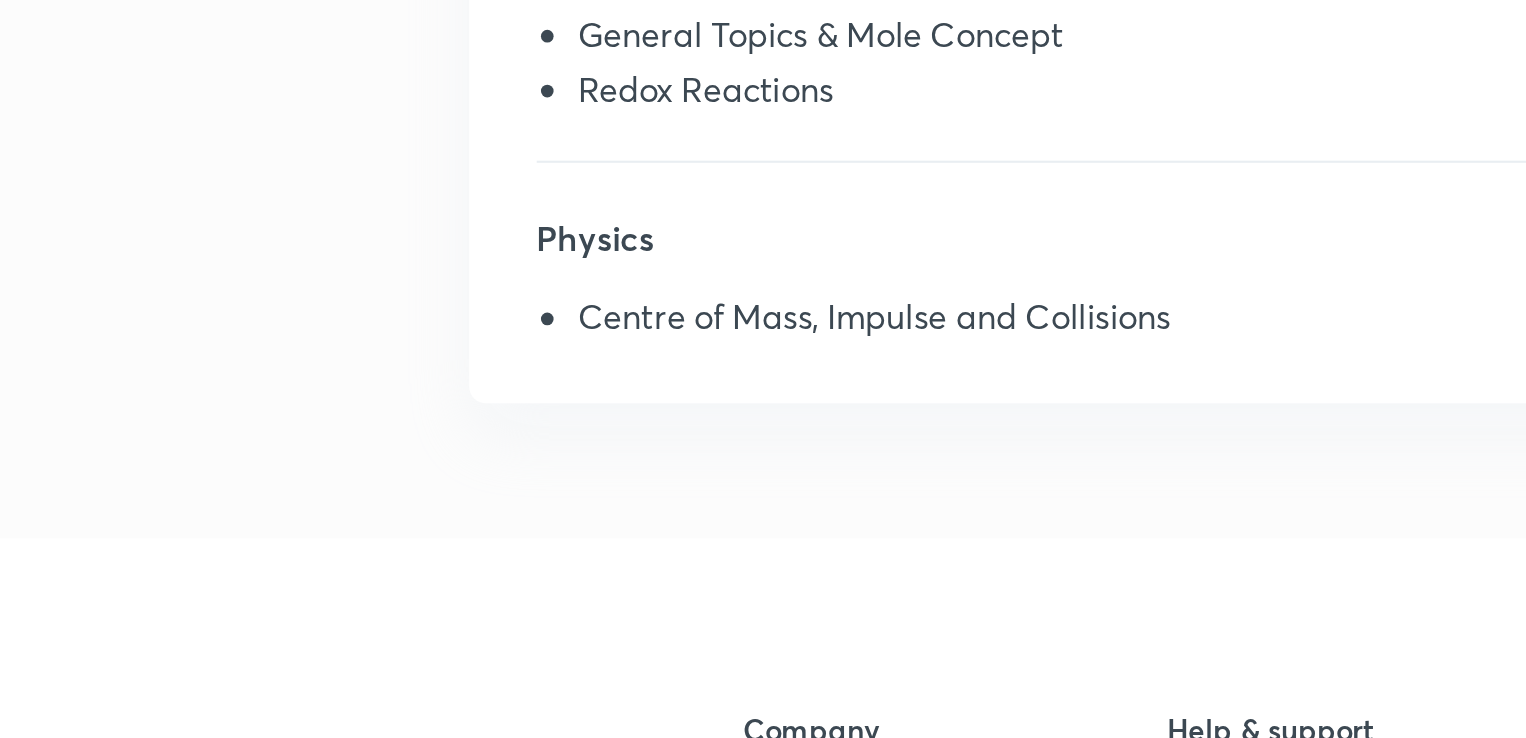 drag, startPoint x: 679, startPoint y: 556, endPoint x: 692, endPoint y: 579, distance: 26.41969 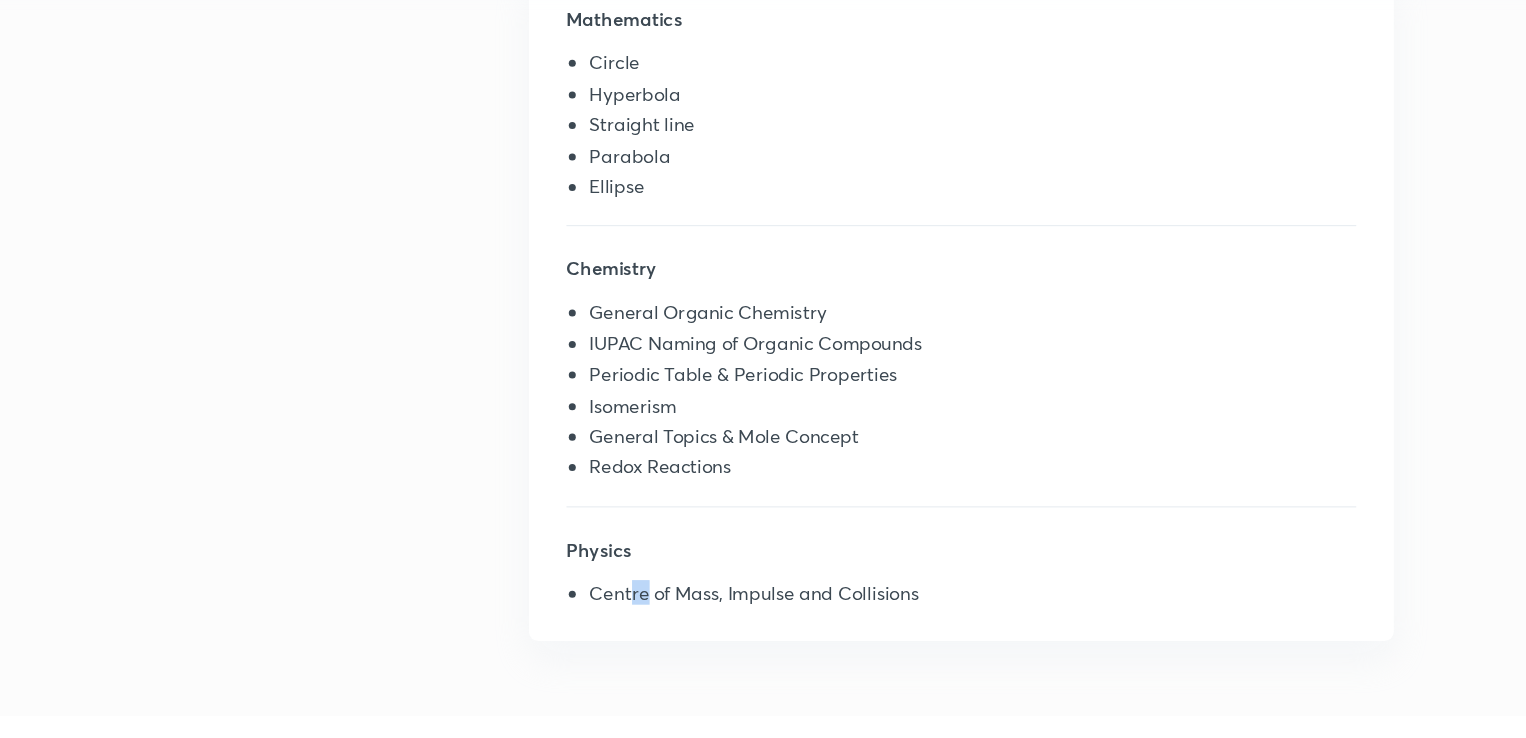 scroll, scrollTop: 504, scrollLeft: 0, axis: vertical 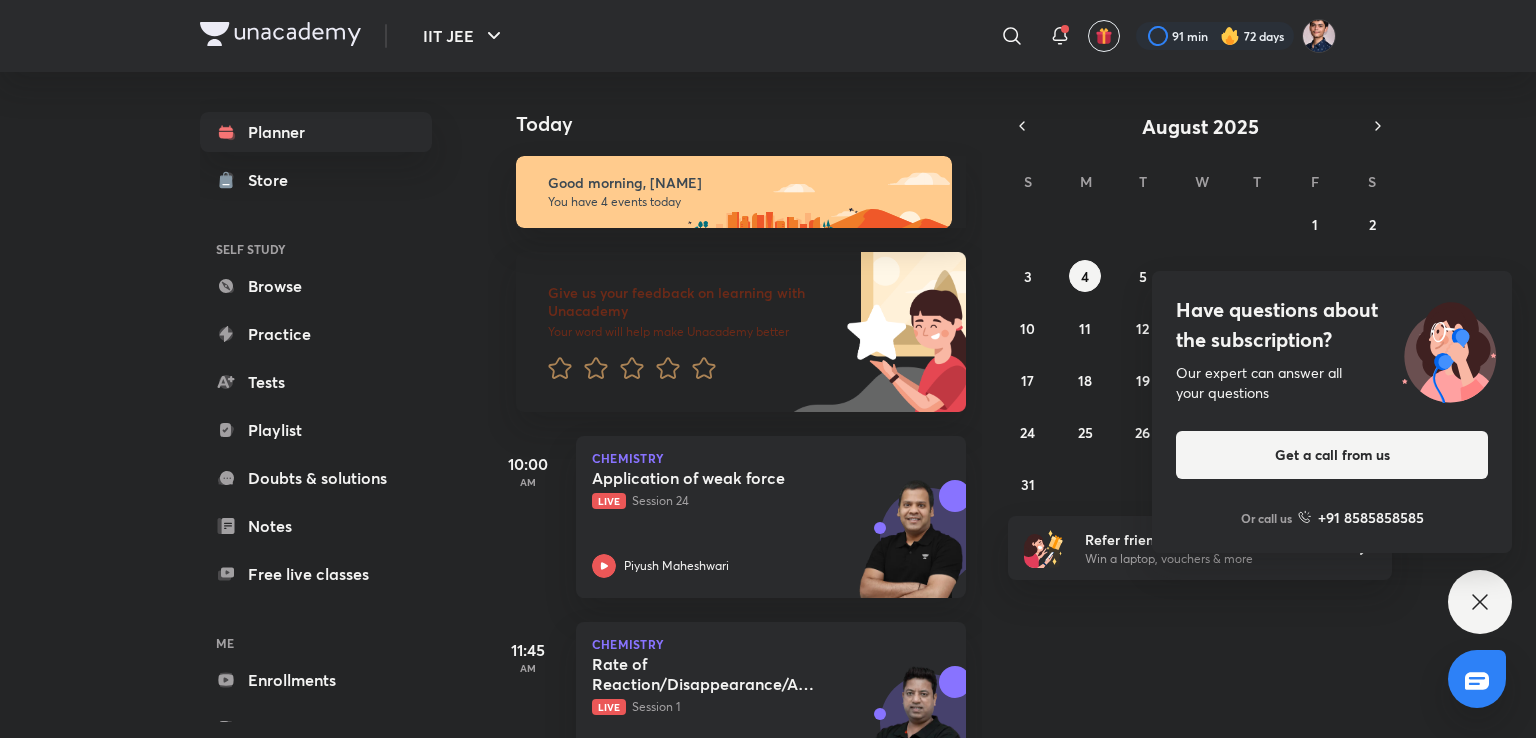 type 